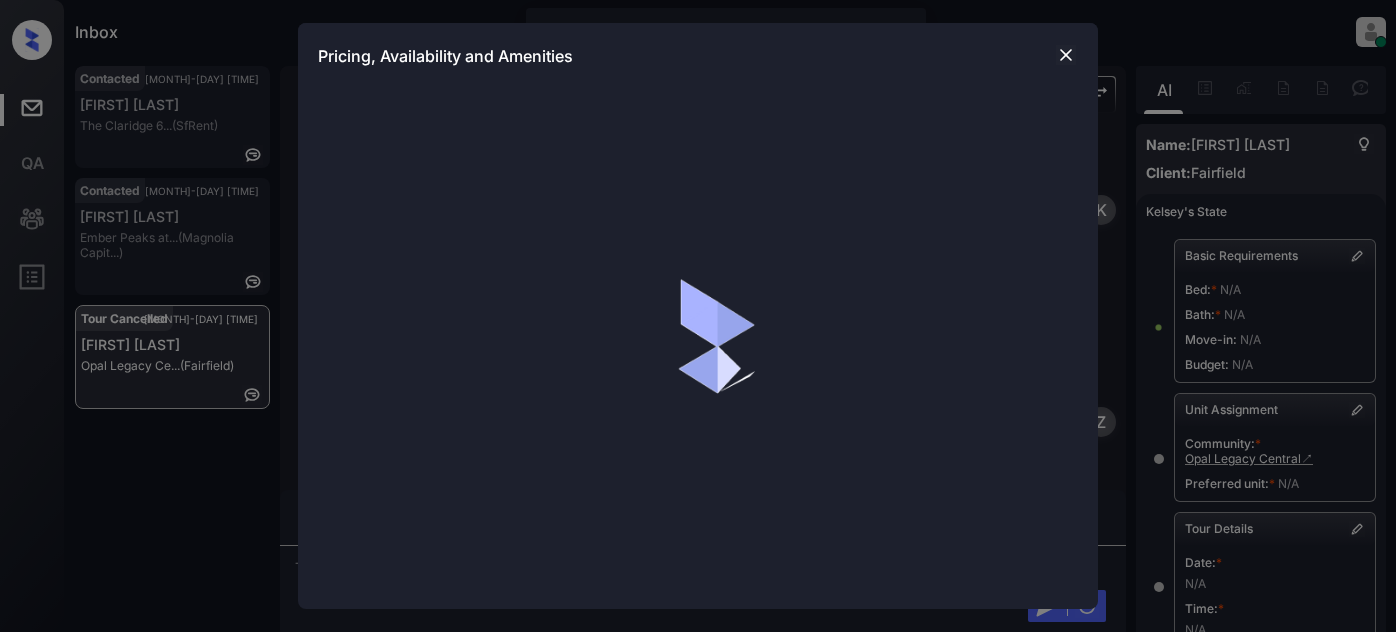 scroll, scrollTop: 0, scrollLeft: 0, axis: both 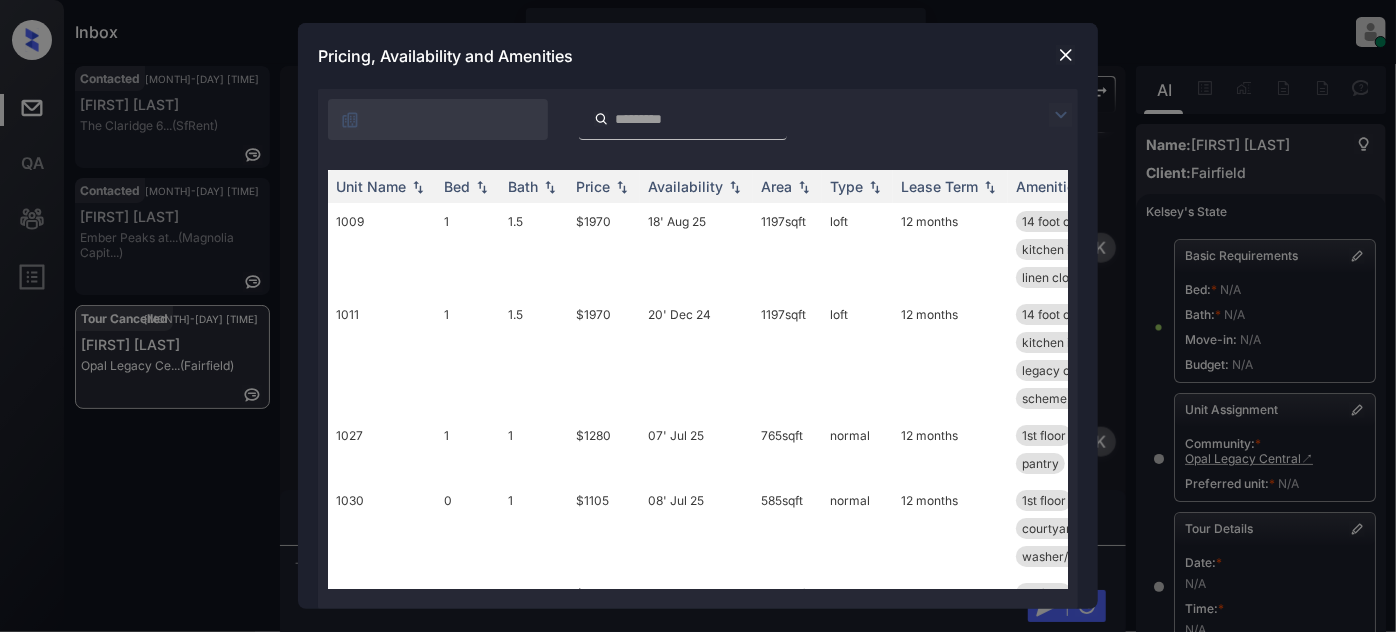 click at bounding box center (1061, 115) 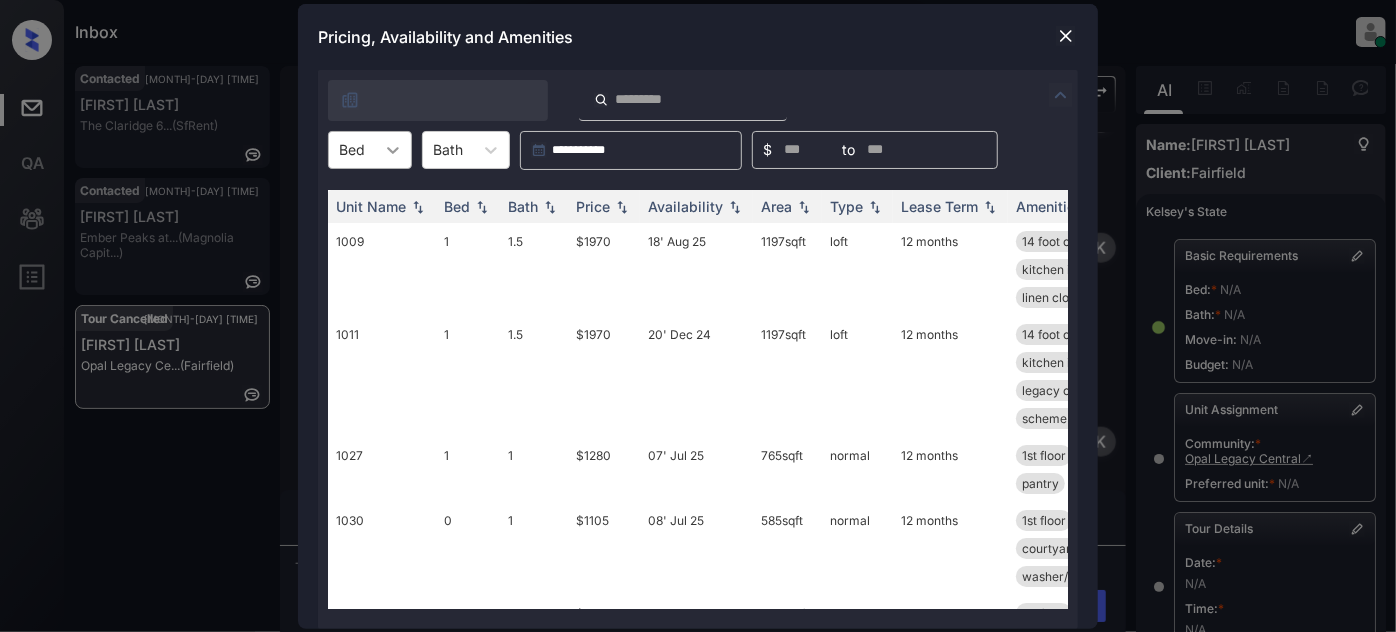 click at bounding box center (393, 150) 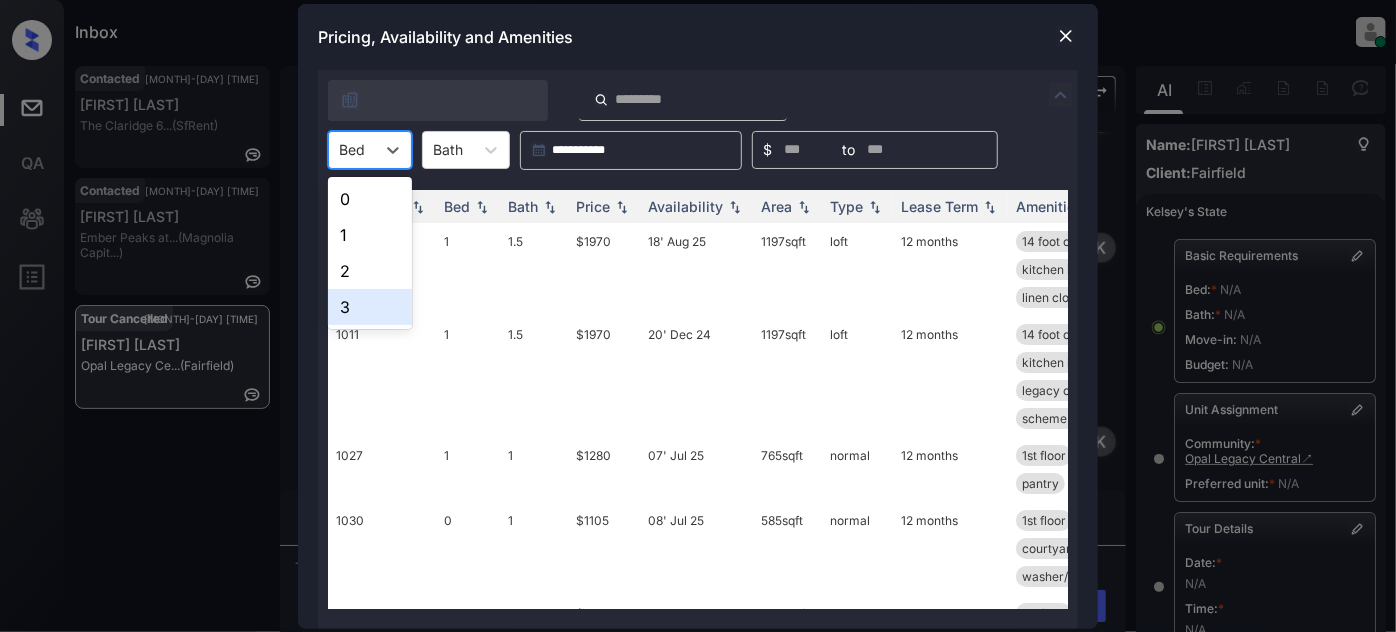 click on "3" at bounding box center (370, 307) 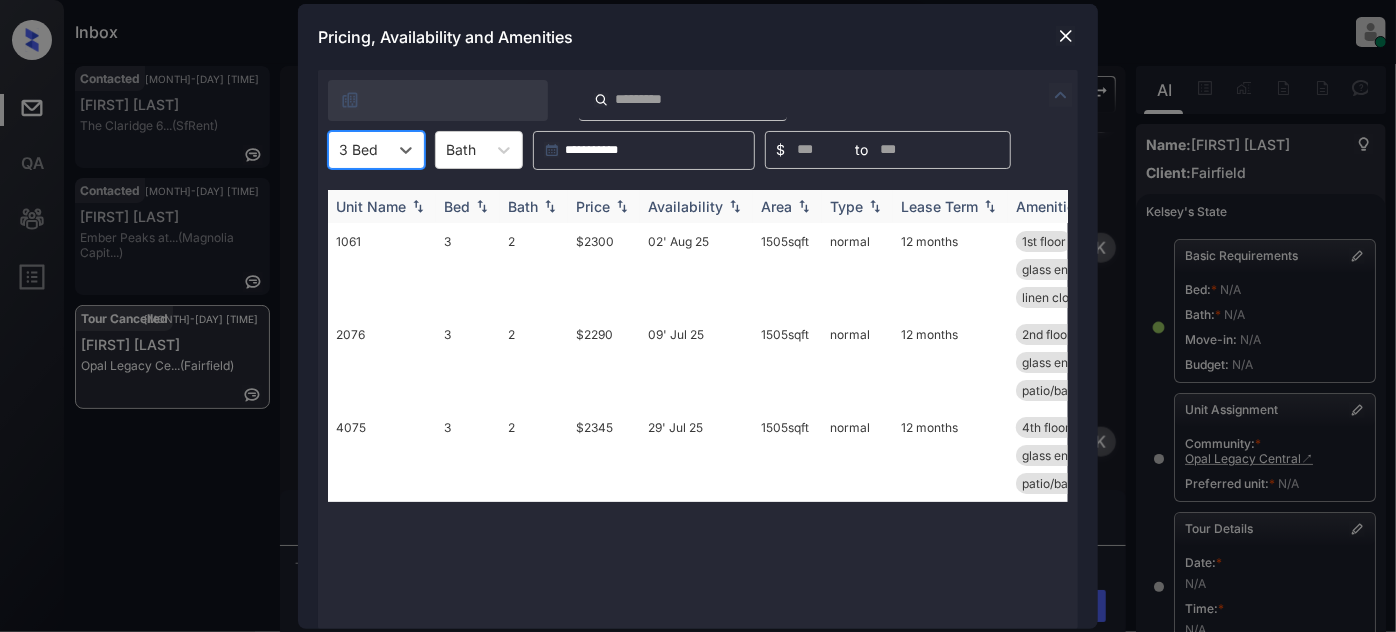 click on "Price" at bounding box center (604, 206) 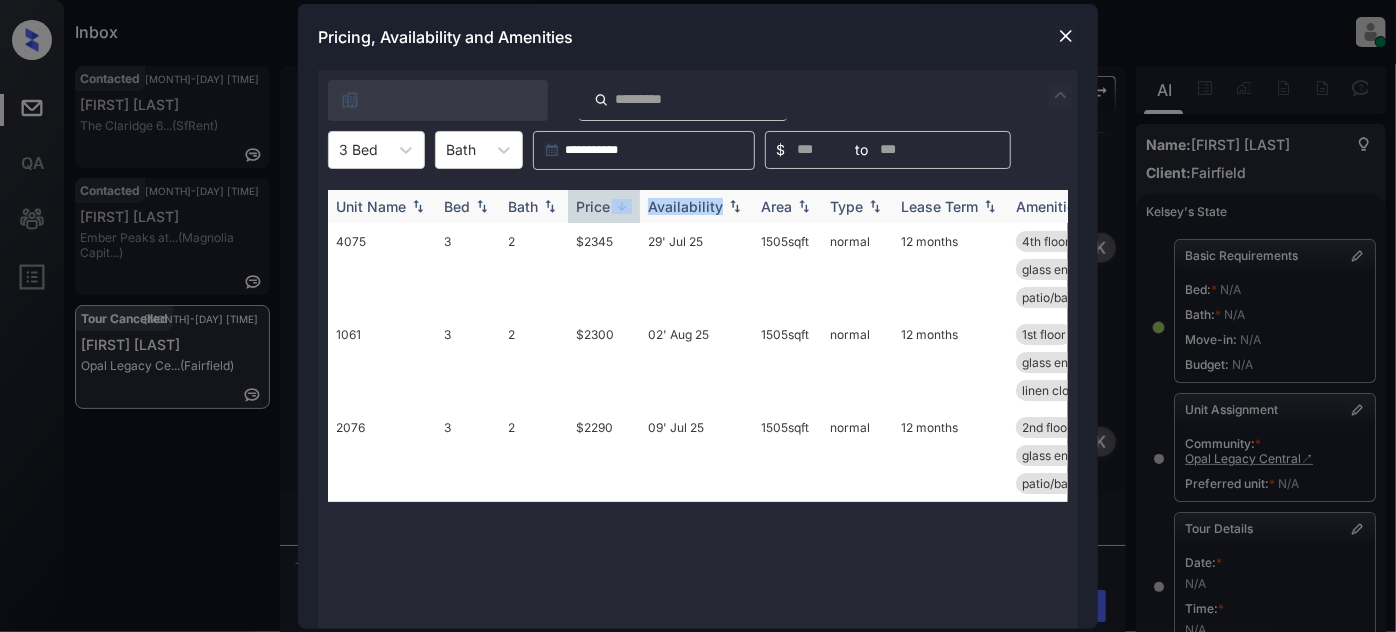 click on "Price" at bounding box center [604, 206] 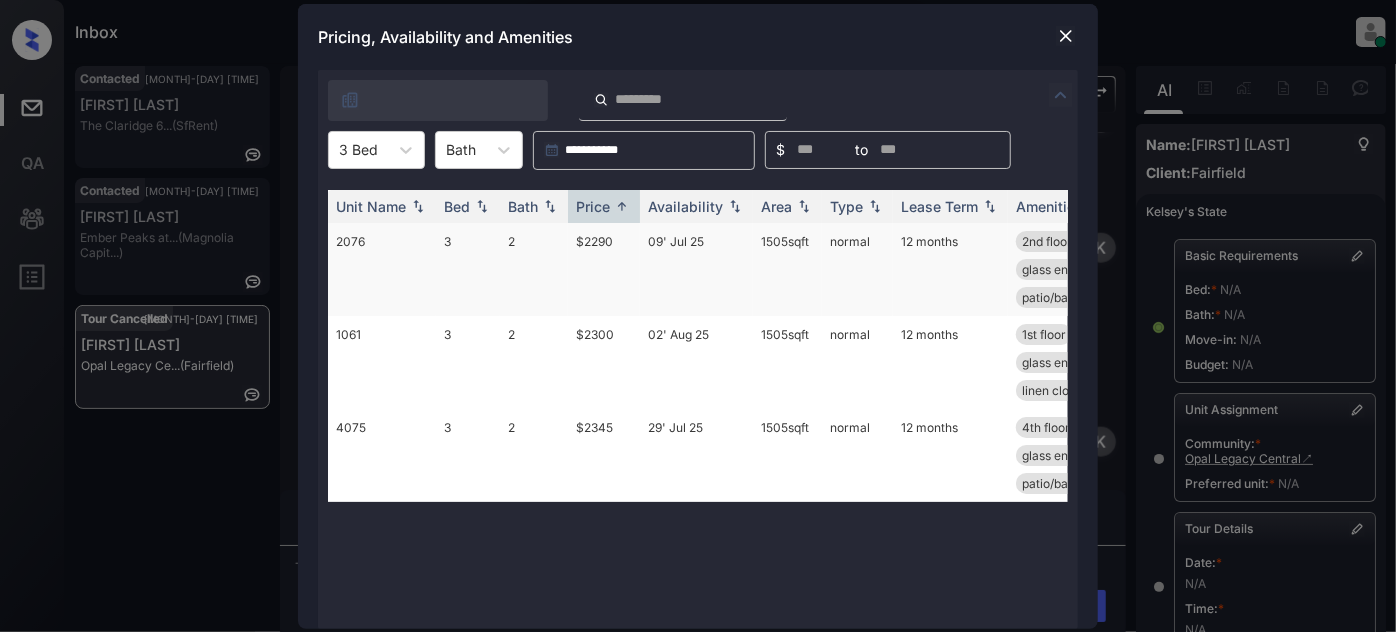 click on "09' Jul 25" at bounding box center (696, 269) 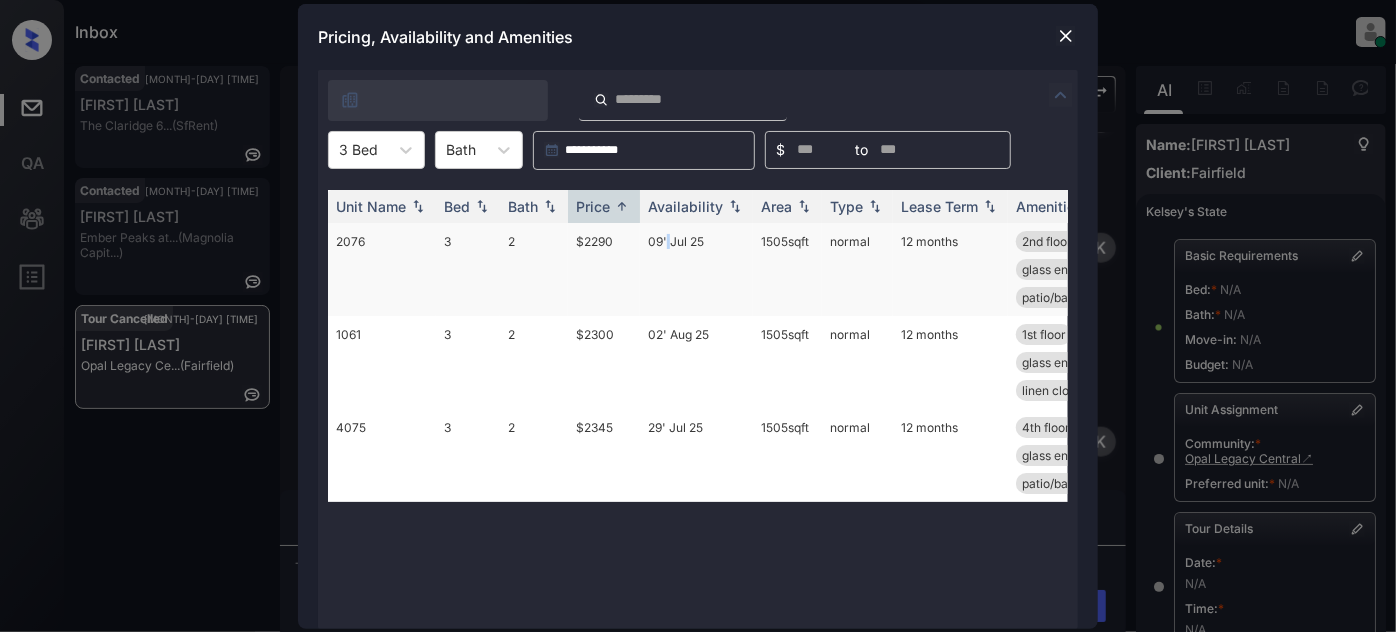click on "09' Jul 25" at bounding box center [696, 269] 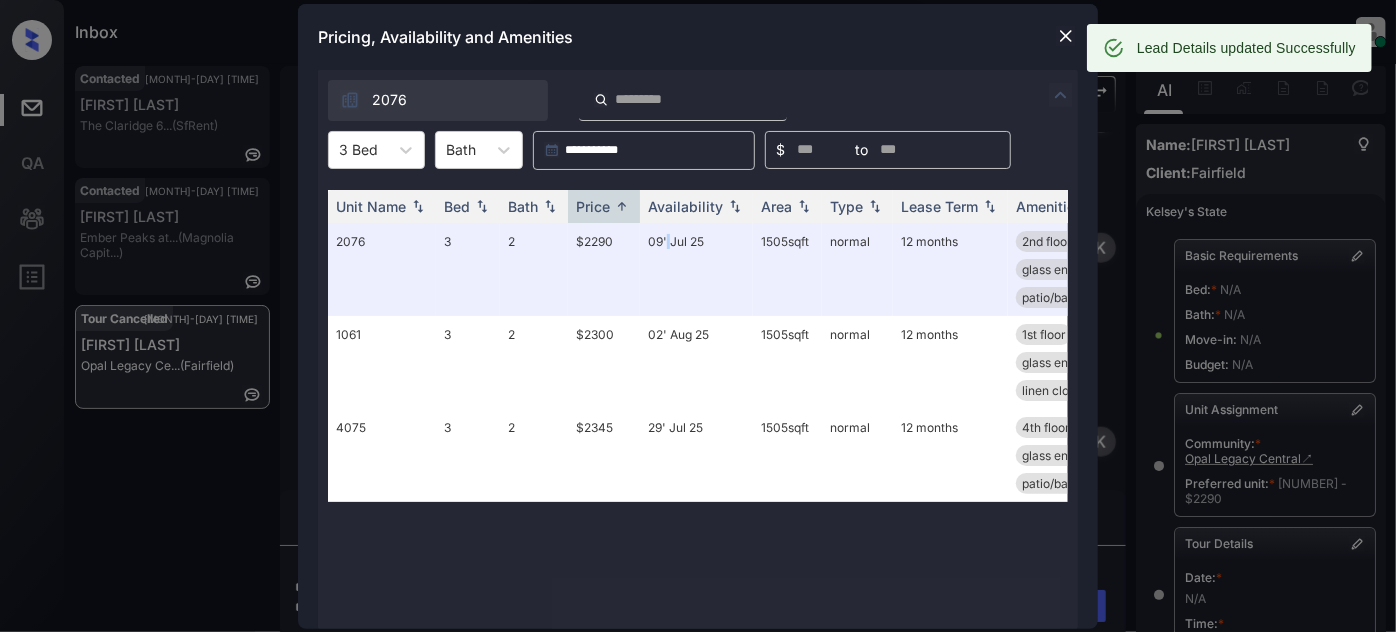 click at bounding box center [1066, 36] 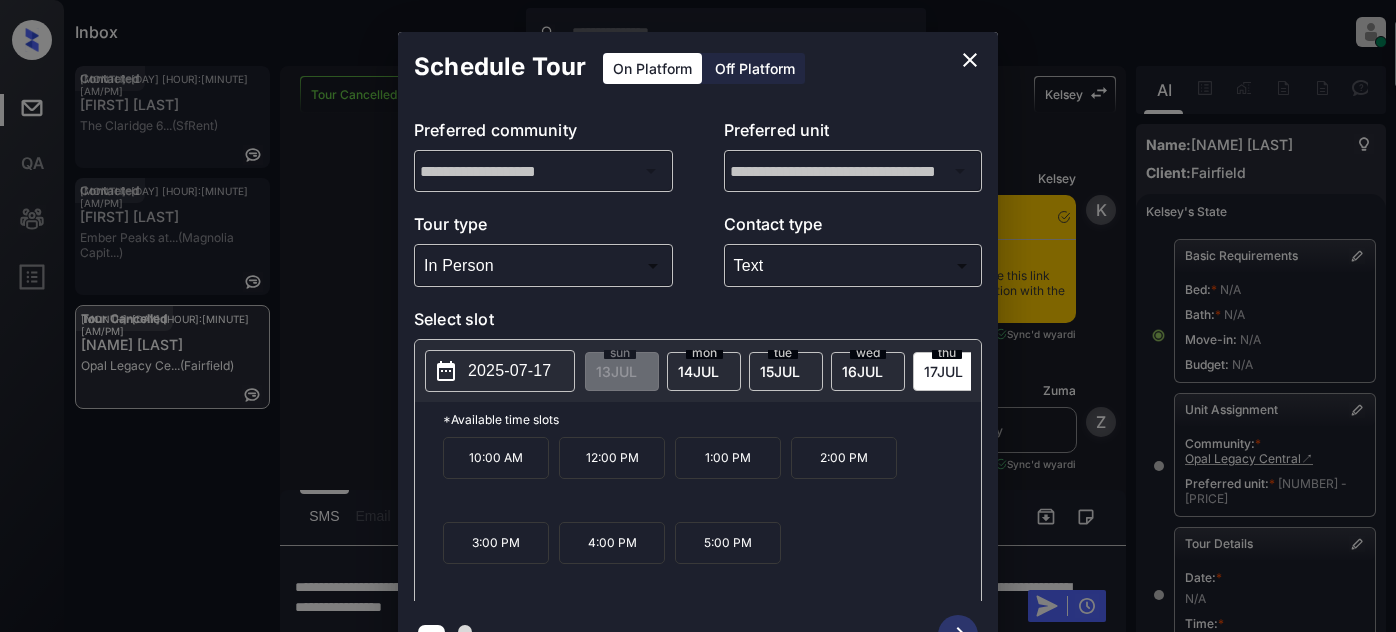 scroll, scrollTop: 0, scrollLeft: 0, axis: both 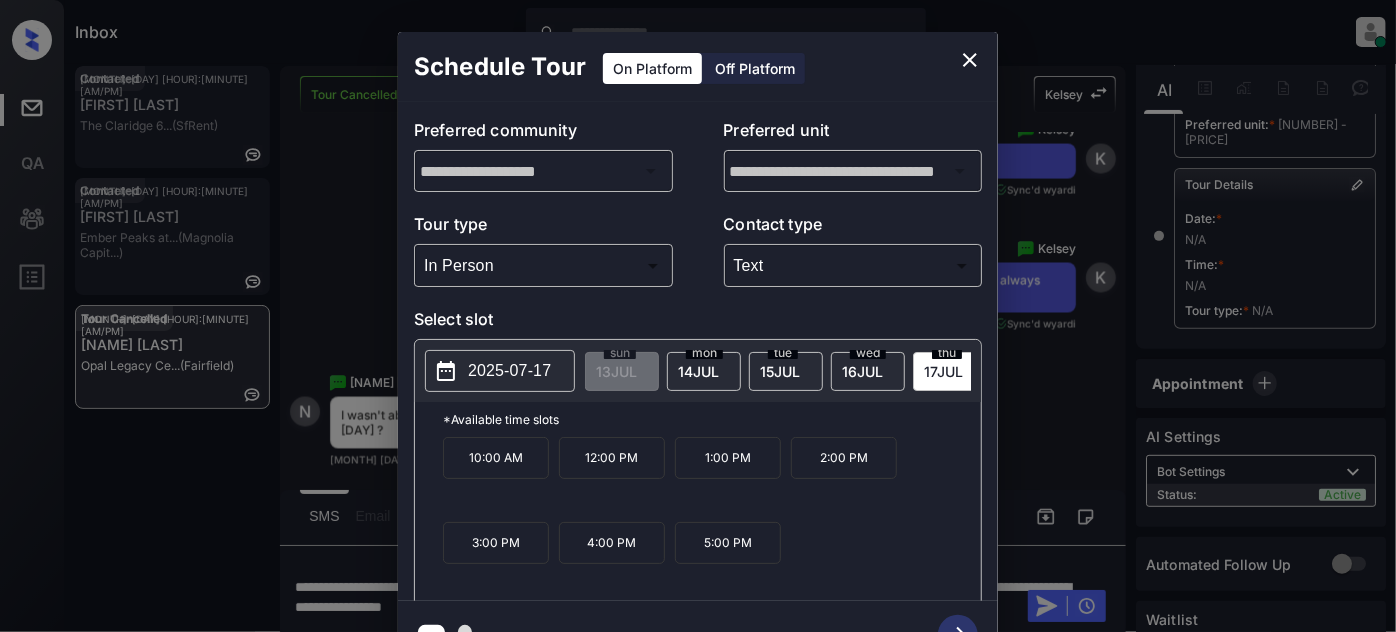 click on "4:00 PM" at bounding box center [612, 543] 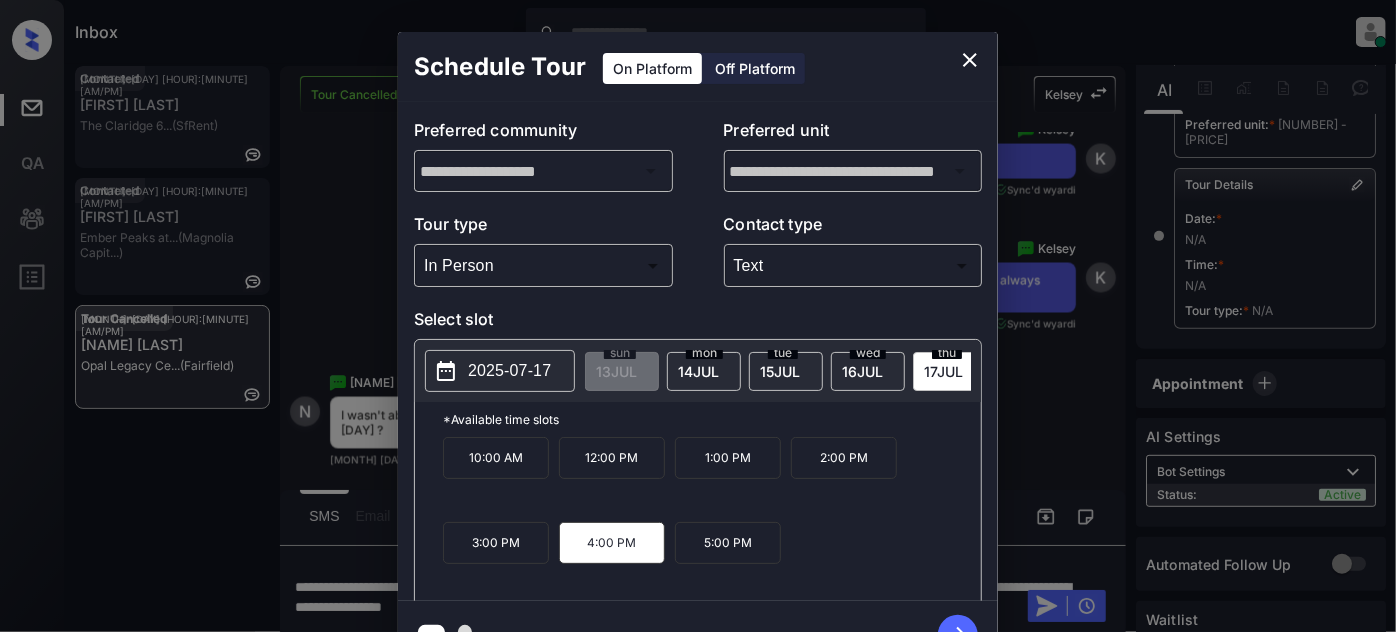 click 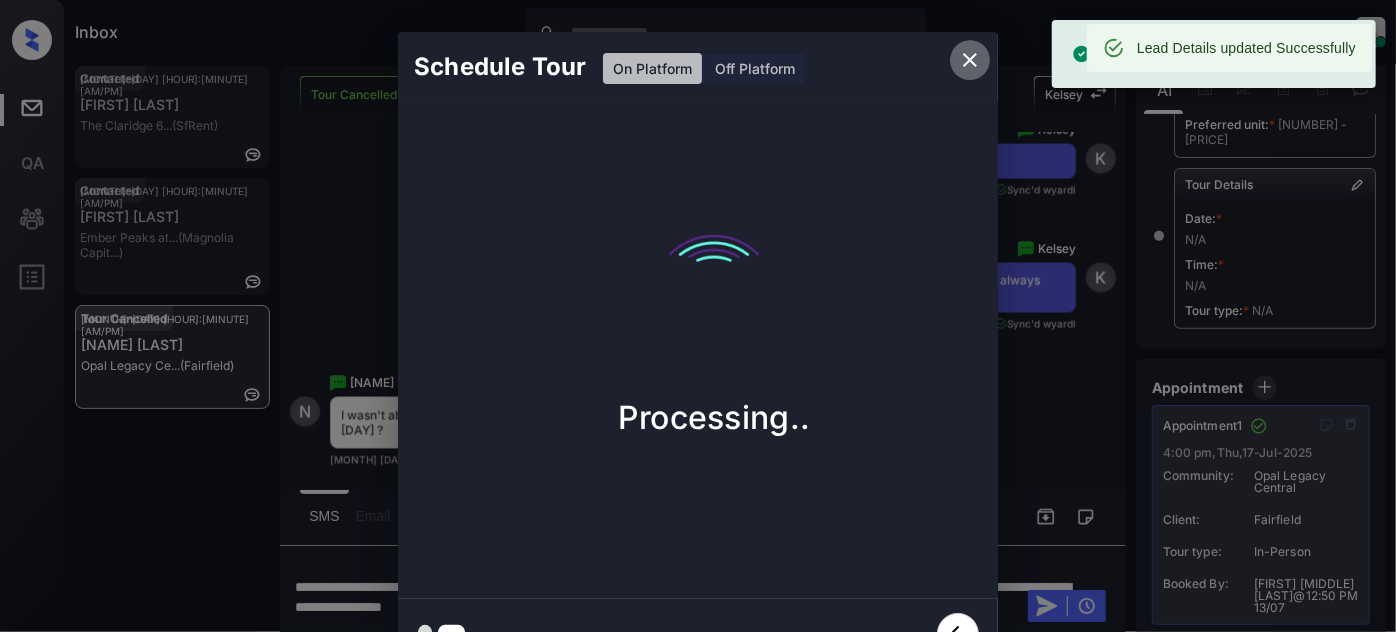 click 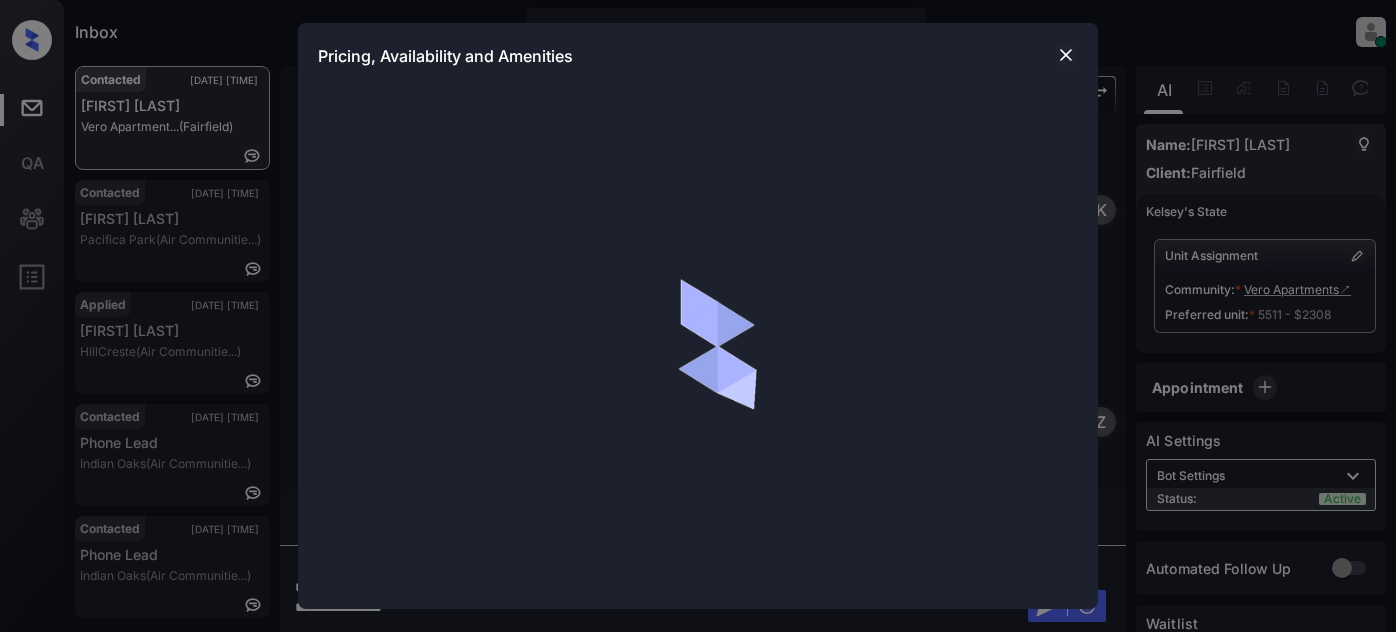 scroll, scrollTop: 0, scrollLeft: 0, axis: both 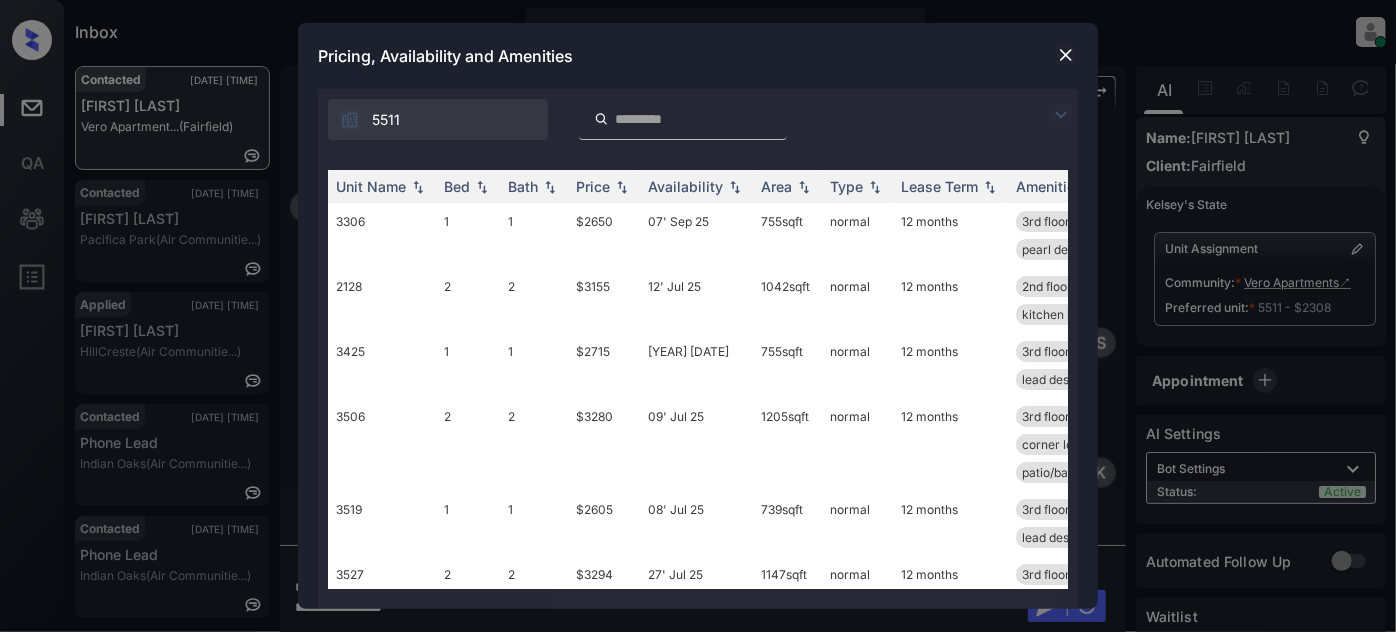 click at bounding box center (1061, 115) 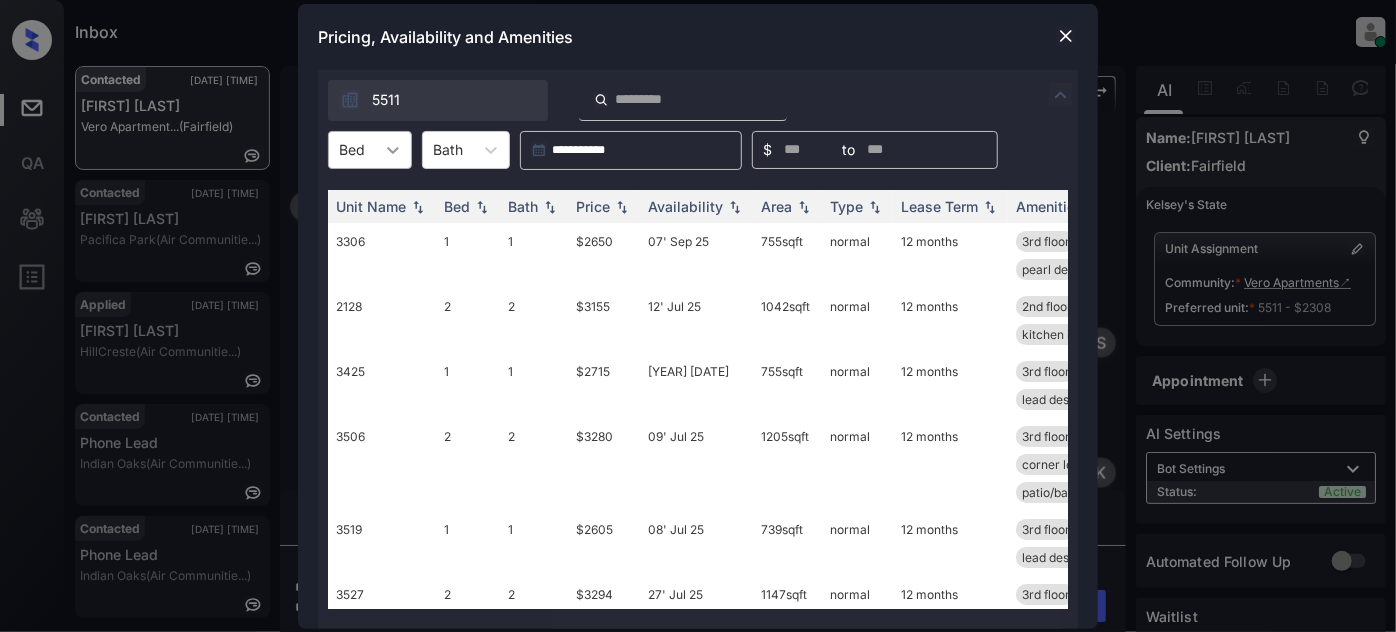 click at bounding box center (393, 150) 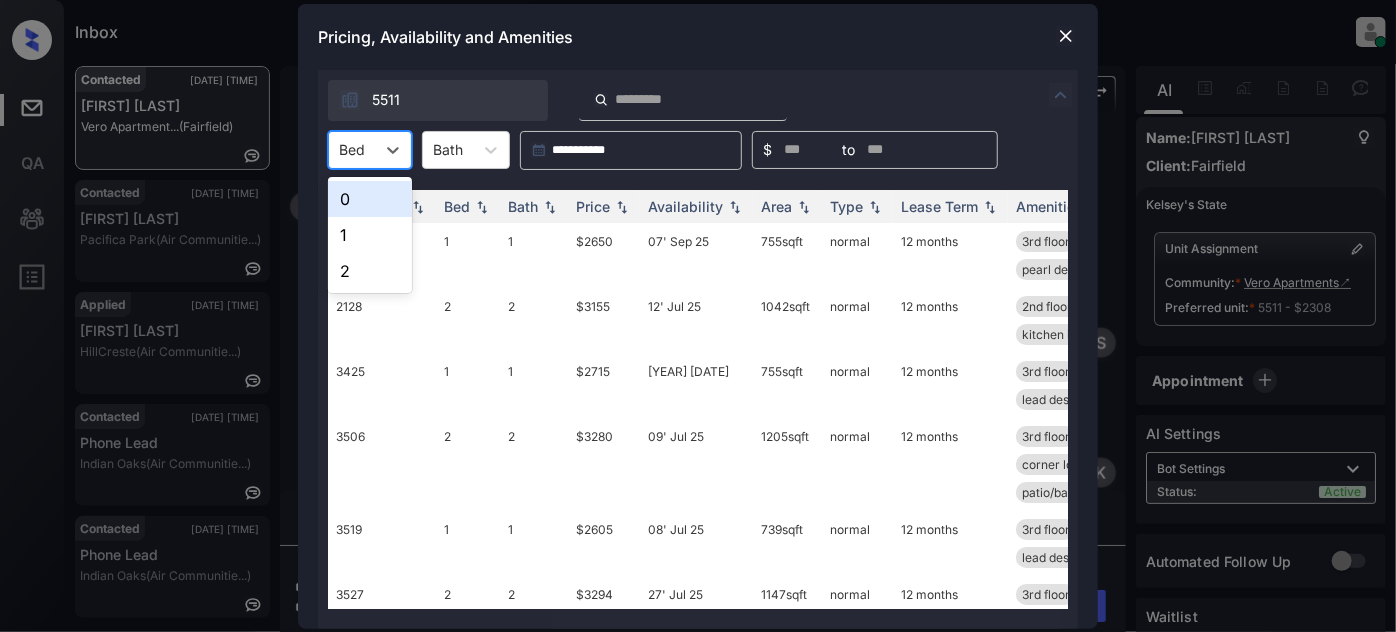 click on "0" at bounding box center (370, 199) 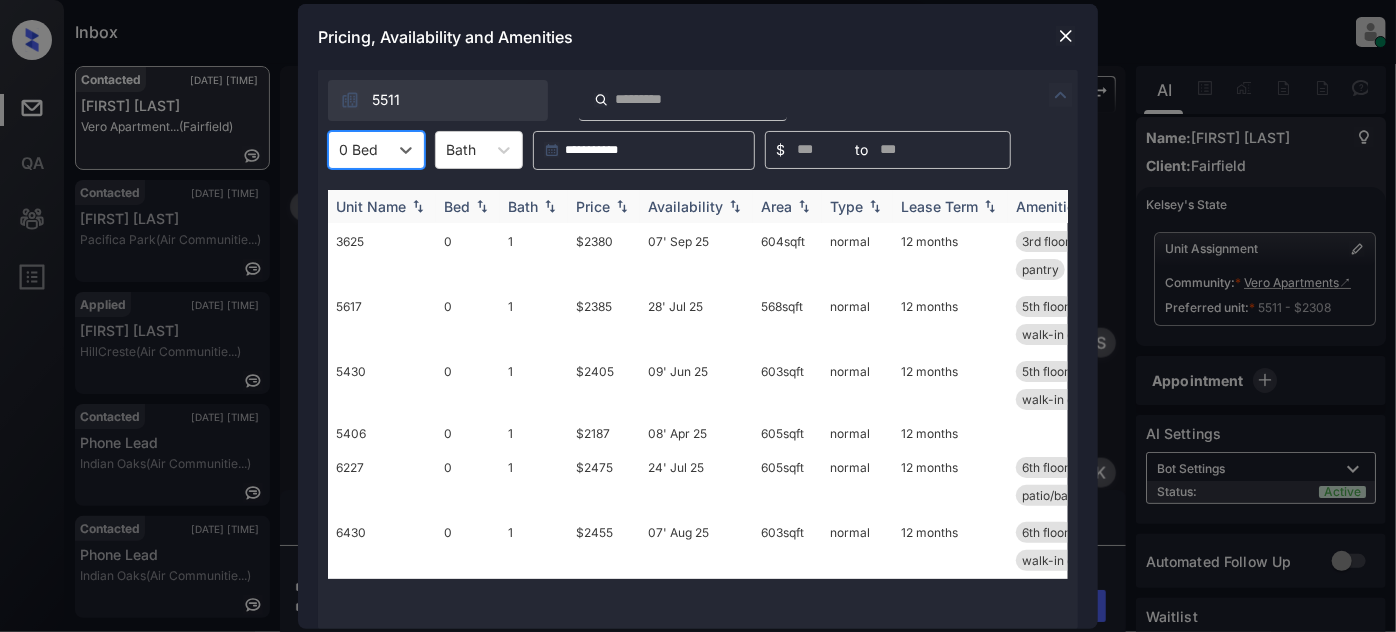click on "Price" at bounding box center (593, 206) 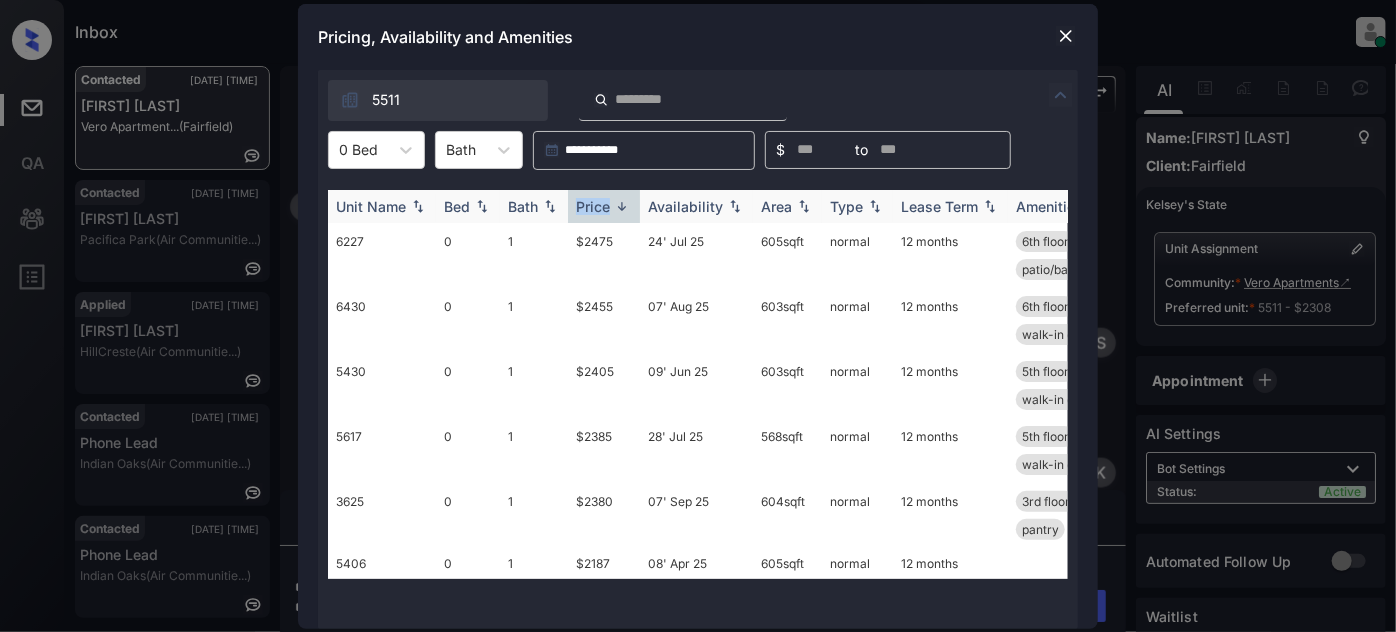 click on "Price" at bounding box center (593, 206) 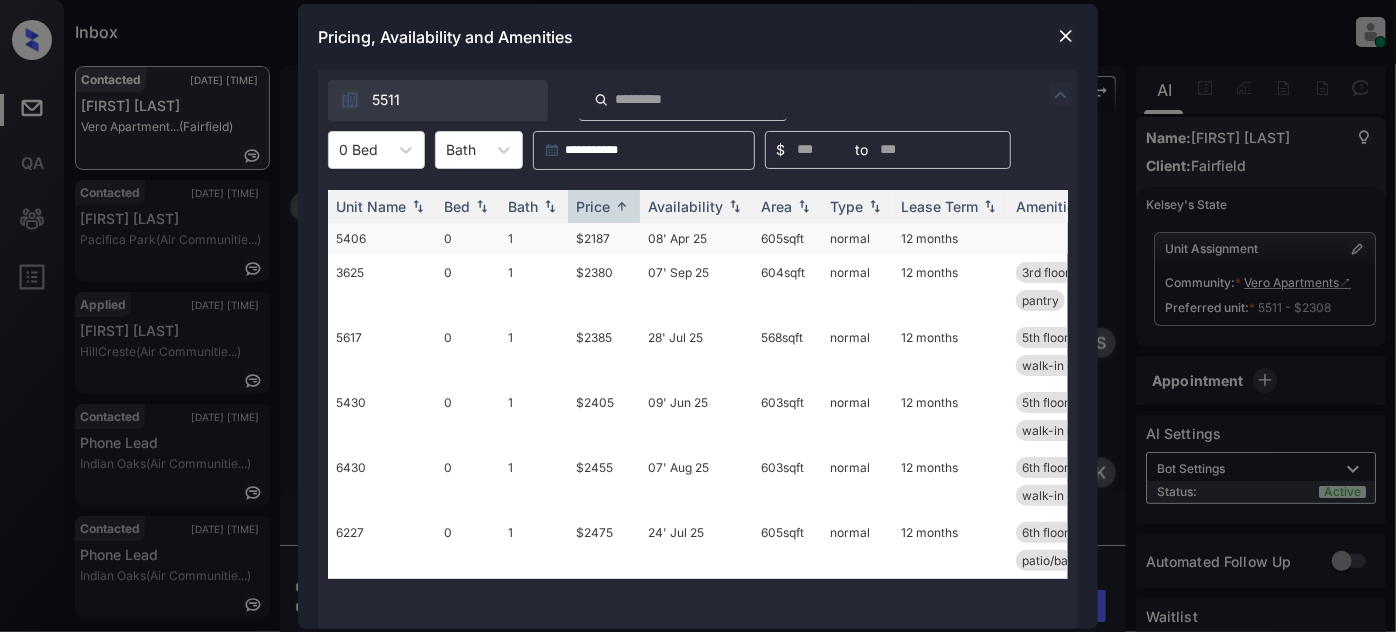 click on "08' Apr 25" at bounding box center [696, 238] 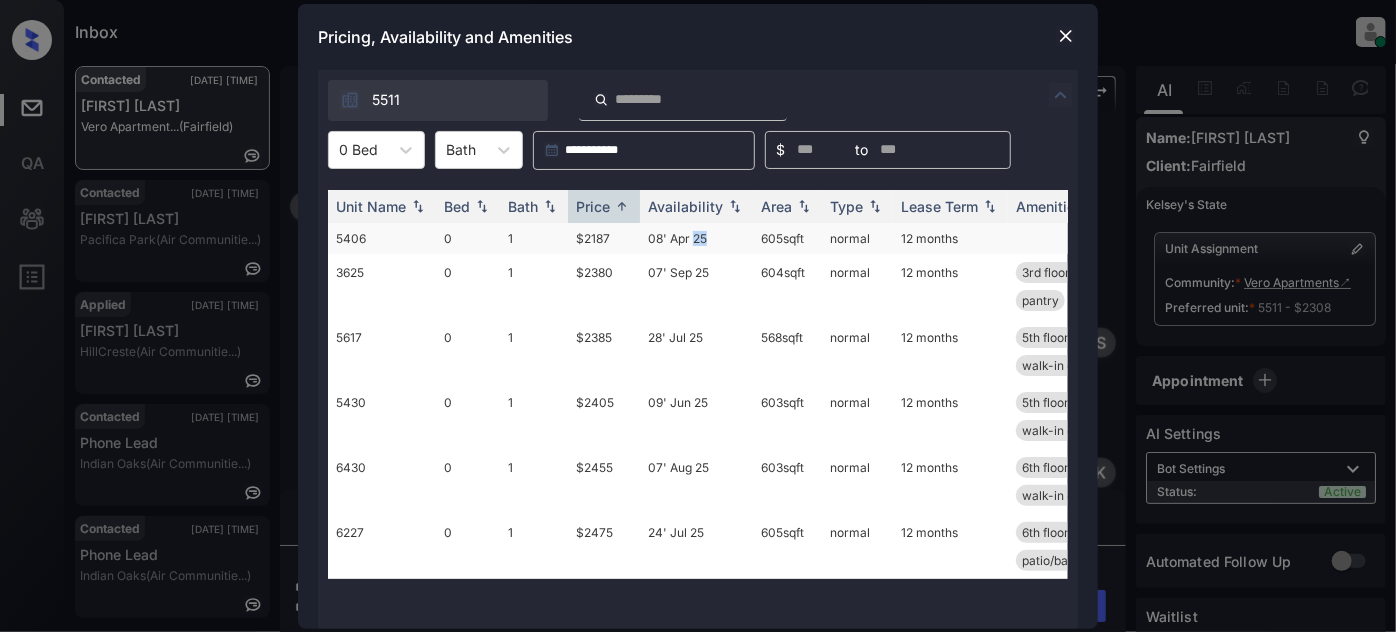 click on "08' Apr 25" at bounding box center [696, 238] 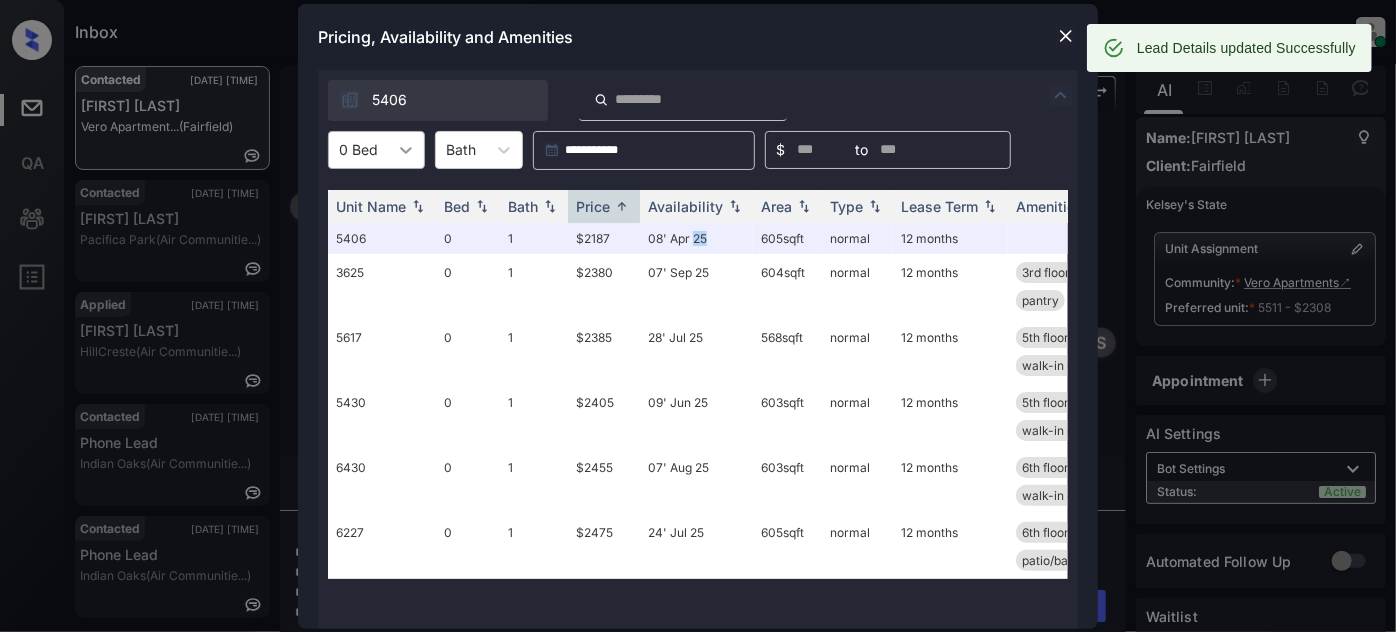 click at bounding box center [406, 150] 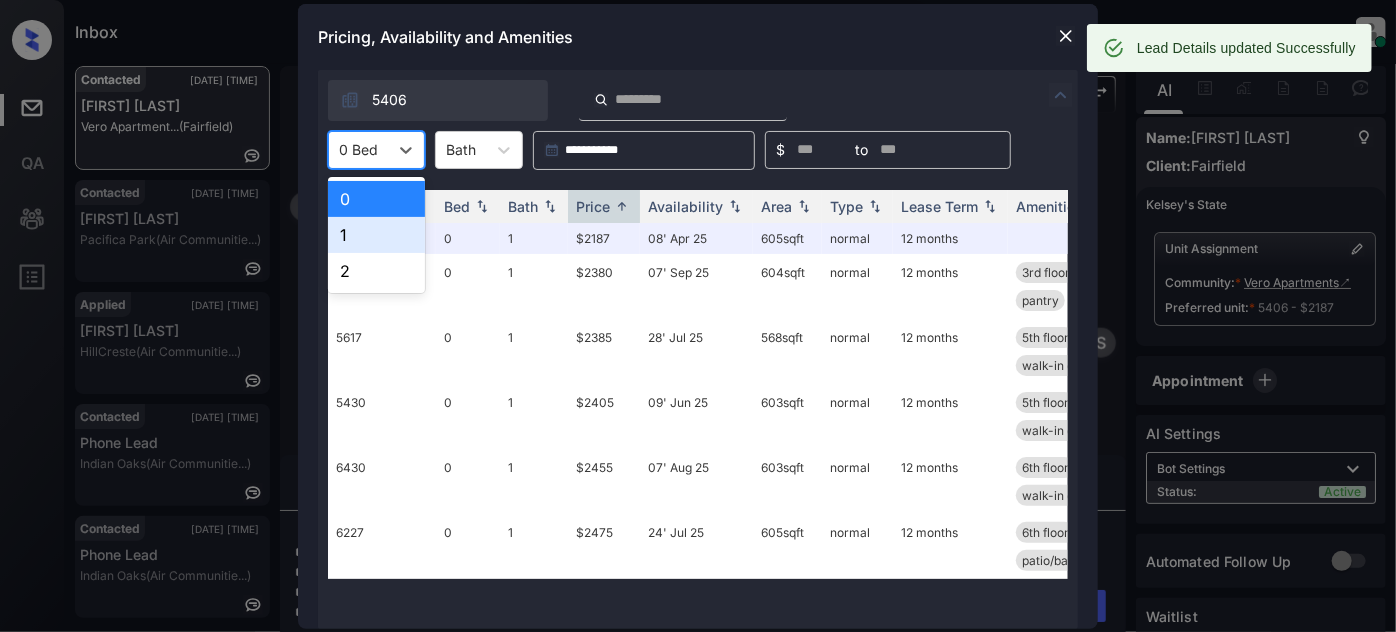 click on "1" at bounding box center [376, 235] 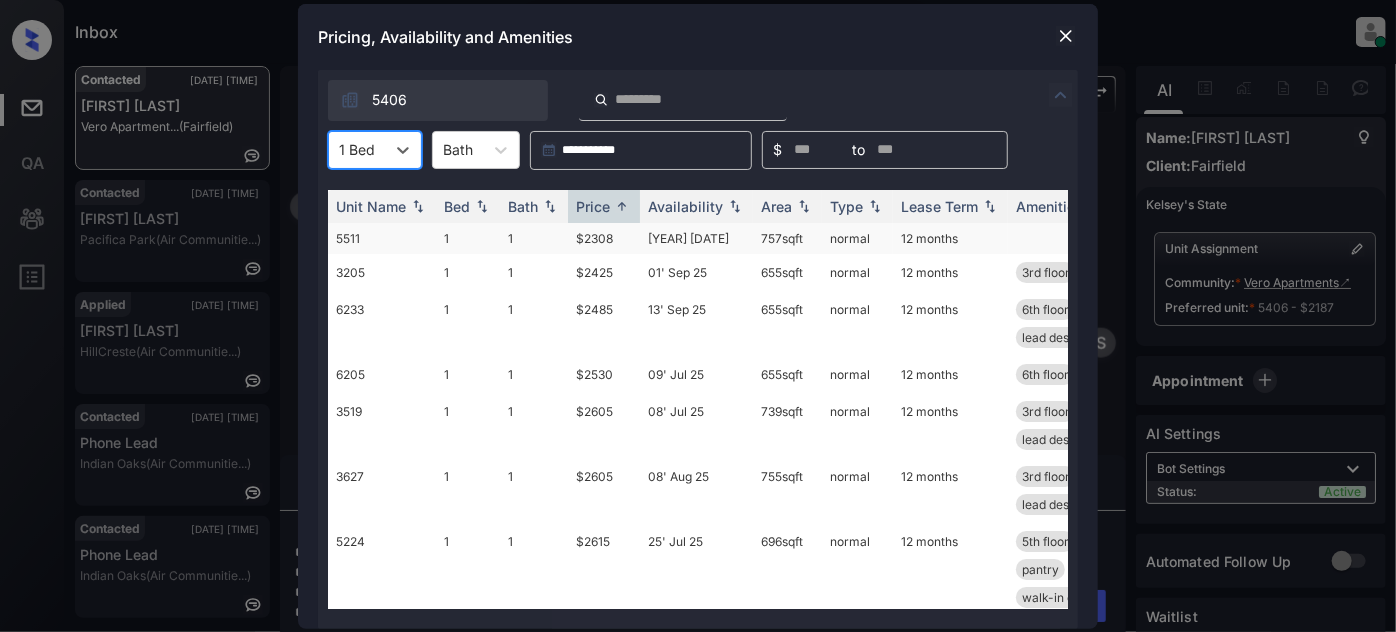 click on "01' Jul 24" at bounding box center (696, 238) 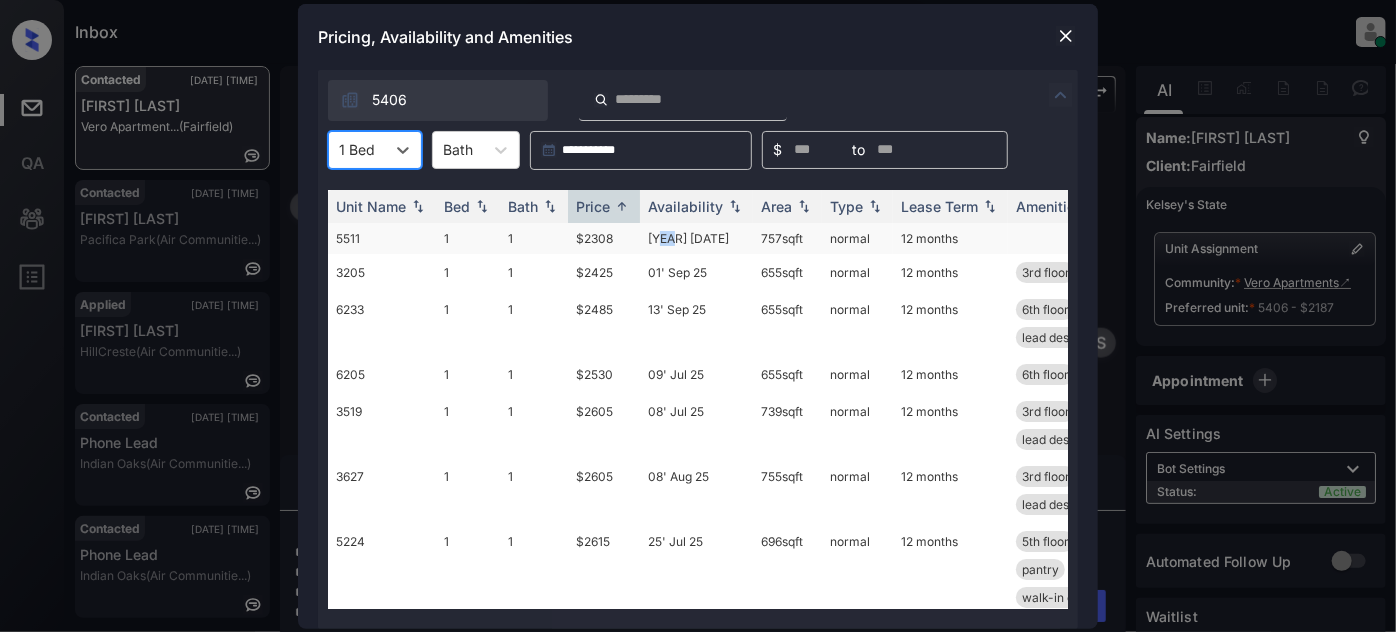 click on "01' Jul 24" at bounding box center [696, 238] 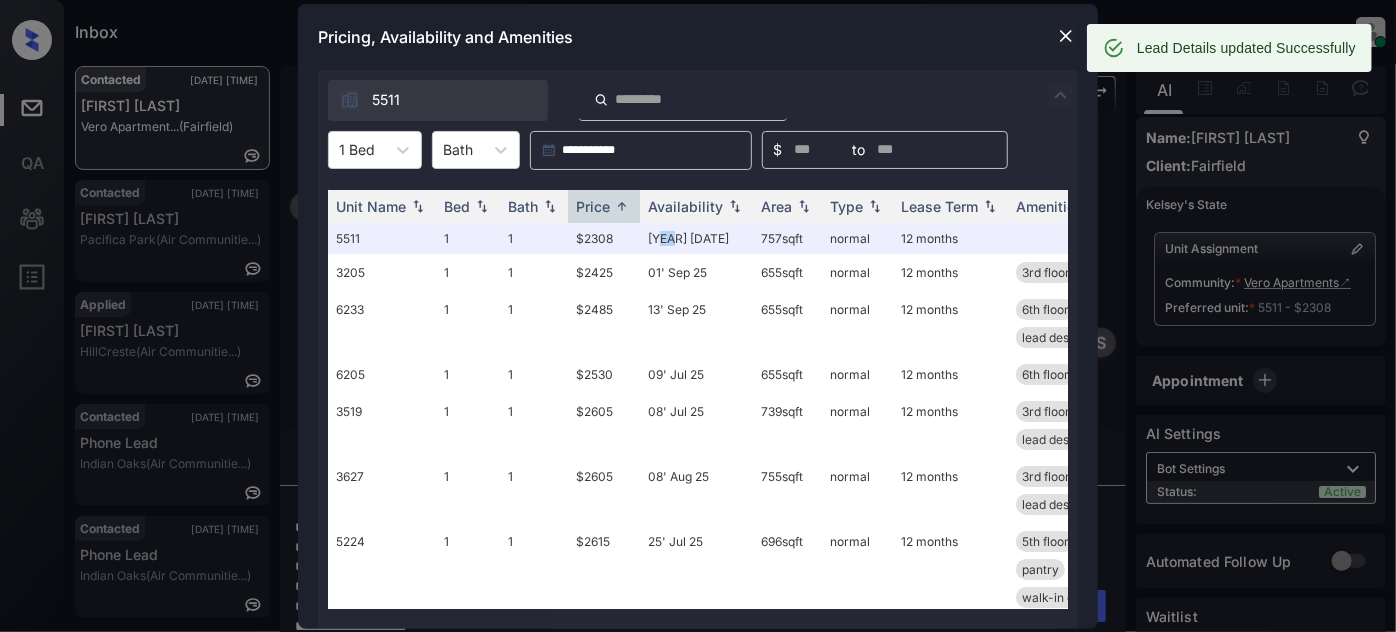 click at bounding box center [1066, 36] 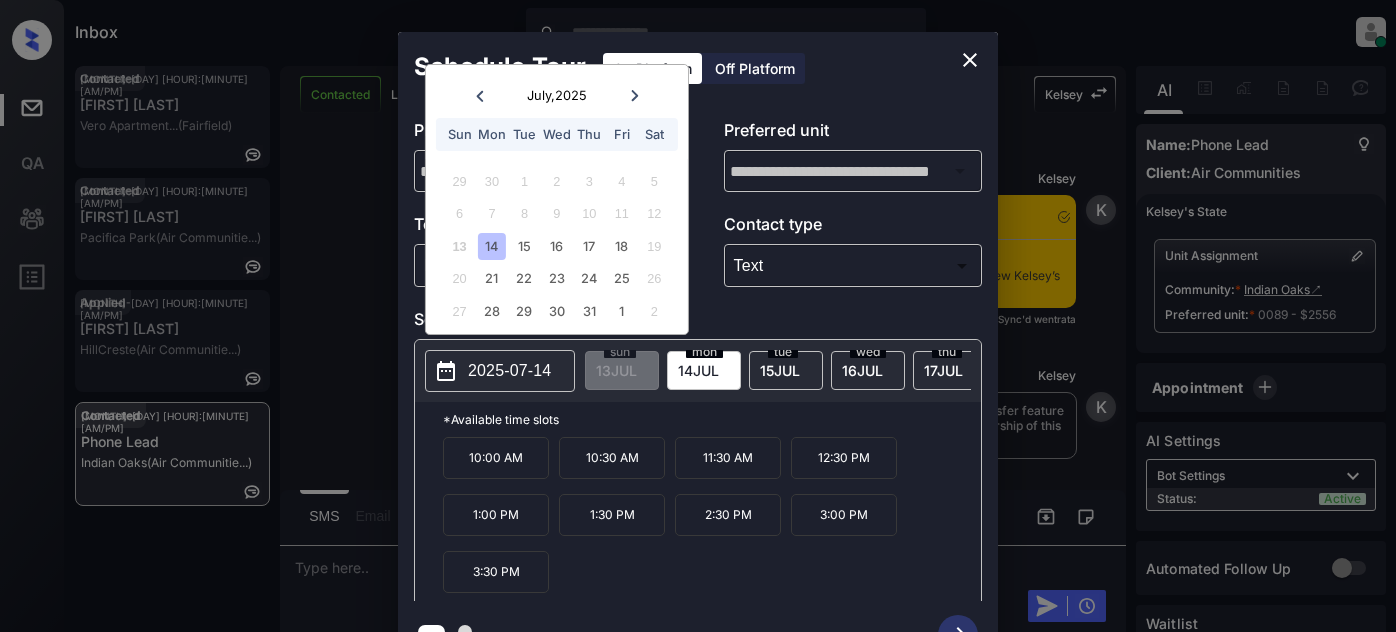 scroll, scrollTop: 0, scrollLeft: 0, axis: both 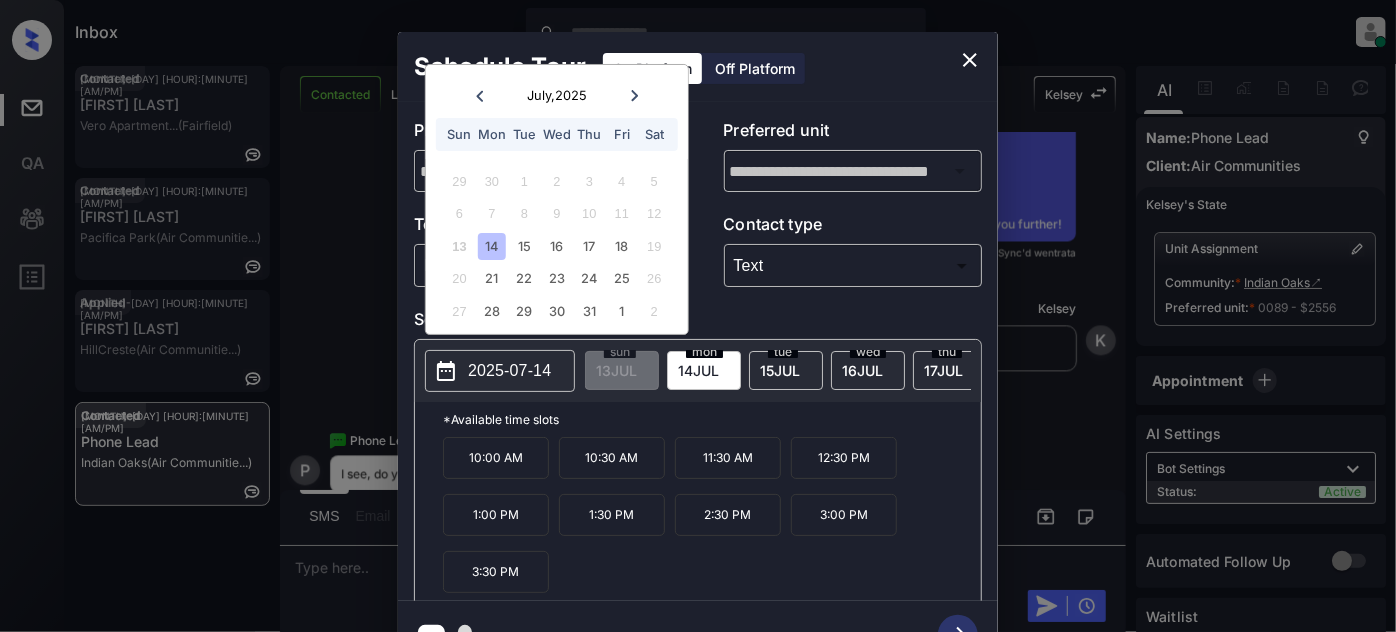 click on "July ,  2025 Sun Mon Tue Wed Thu Fri Sat" at bounding box center (557, 112) 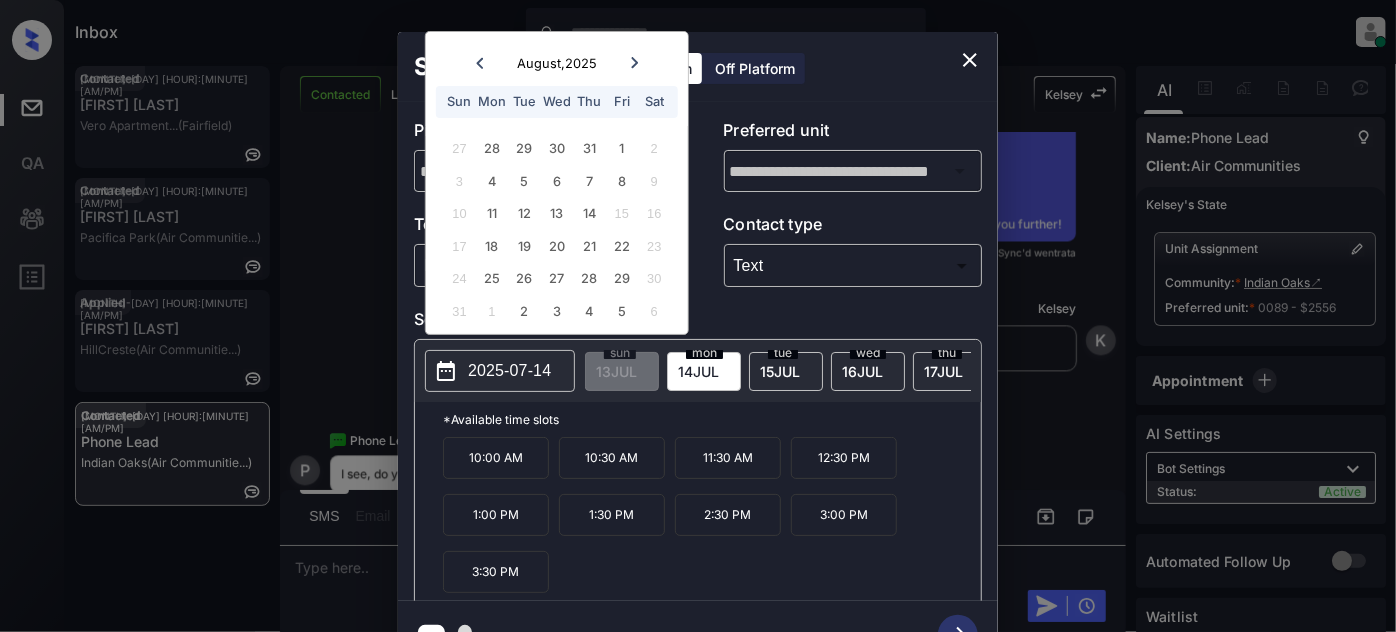 click on "Schedule Tour On Platform Off Platform" at bounding box center (698, 67) 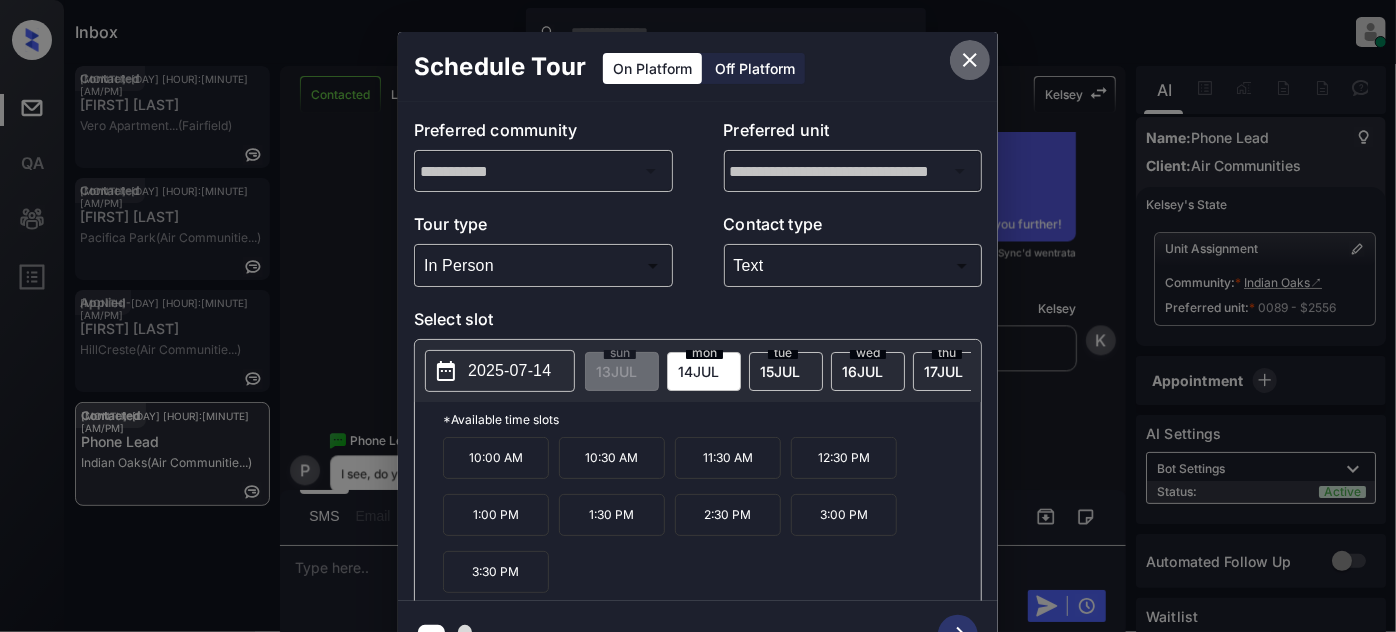 click 